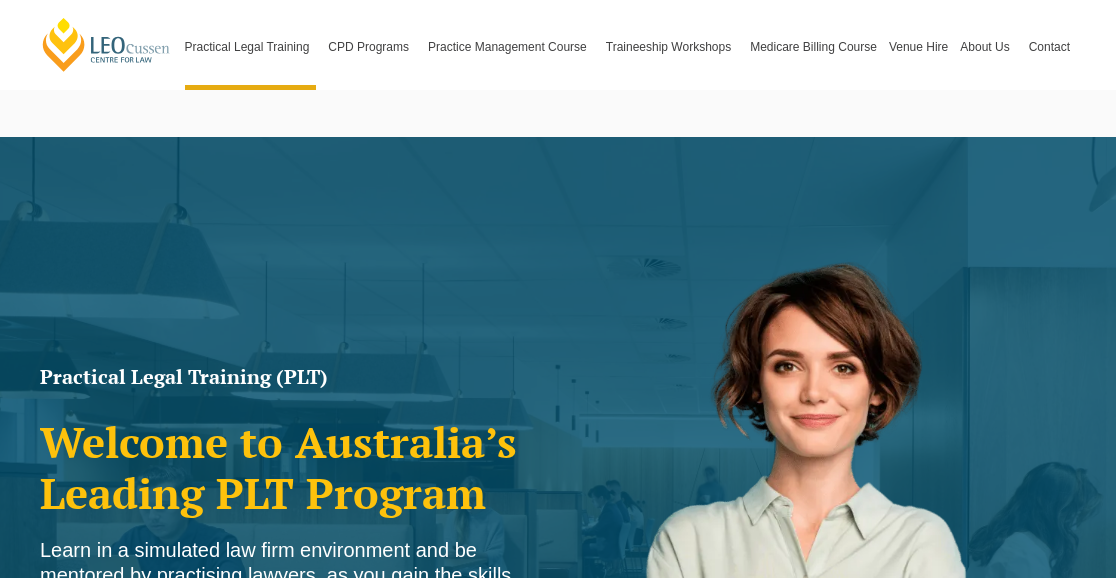 scroll, scrollTop: 1131, scrollLeft: 0, axis: vertical 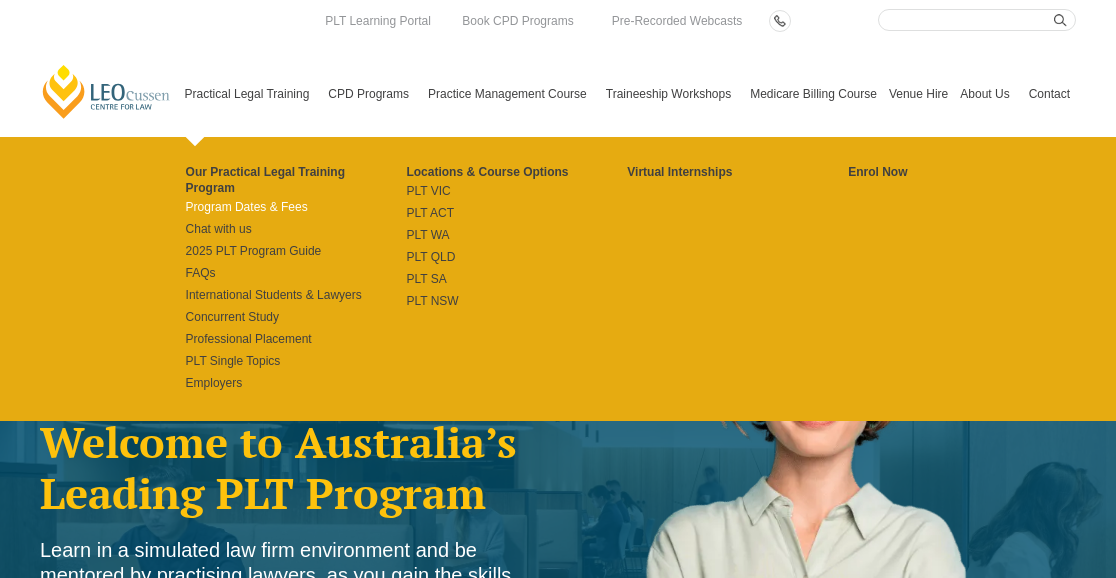 click on "Program Dates & Fees" at bounding box center [296, 207] 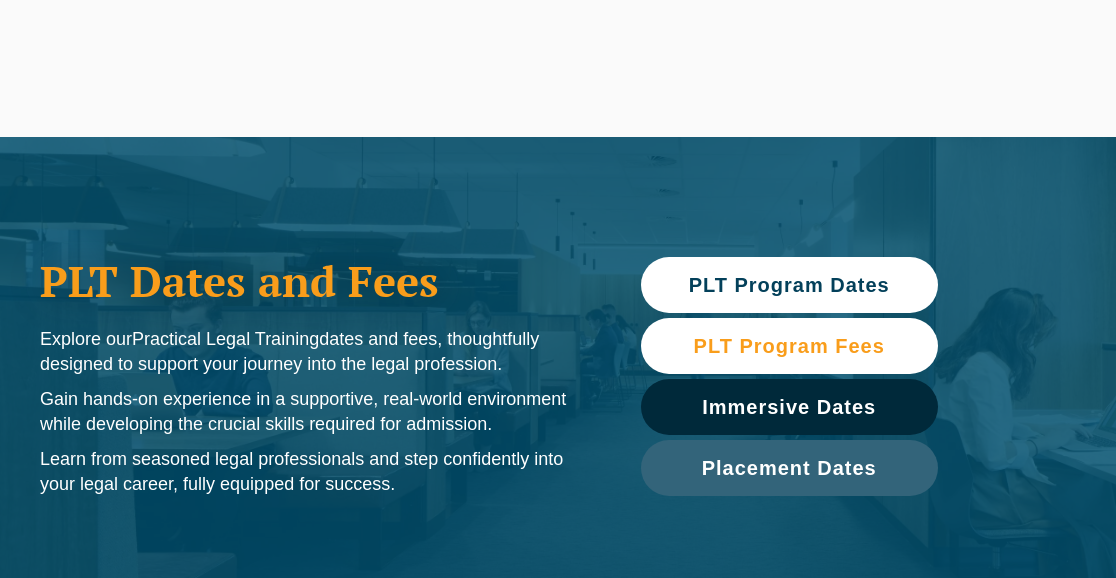 scroll, scrollTop: 0, scrollLeft: 0, axis: both 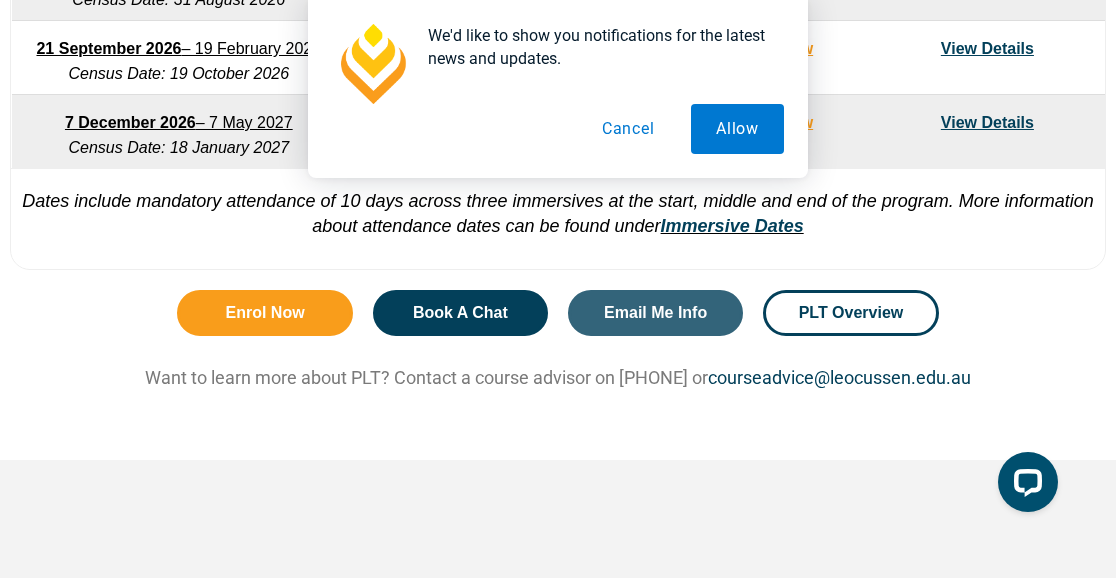 click on "Cancel" at bounding box center [628, 129] 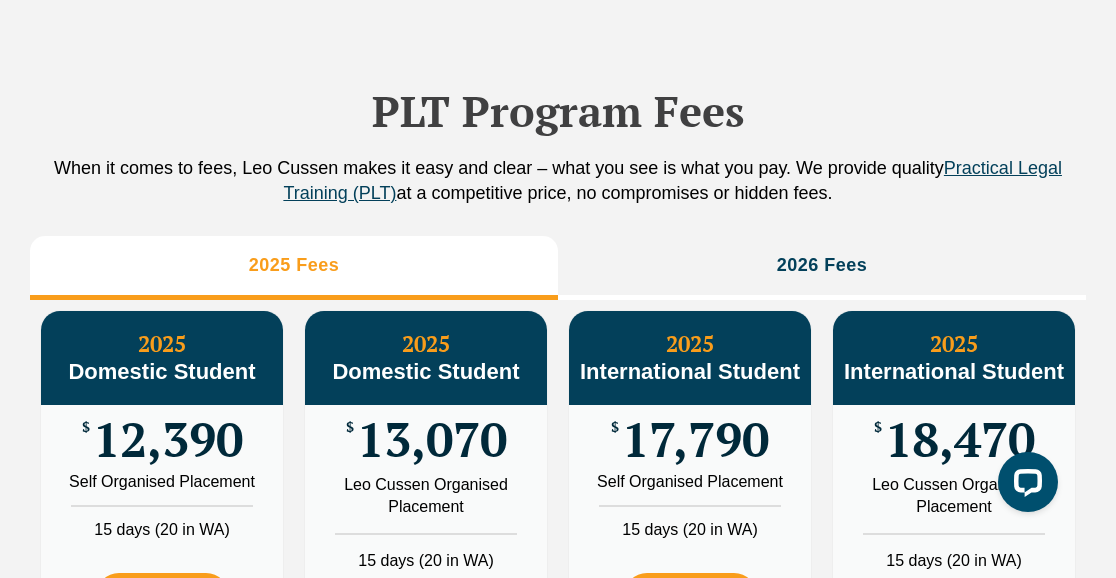 scroll, scrollTop: 2251, scrollLeft: 0, axis: vertical 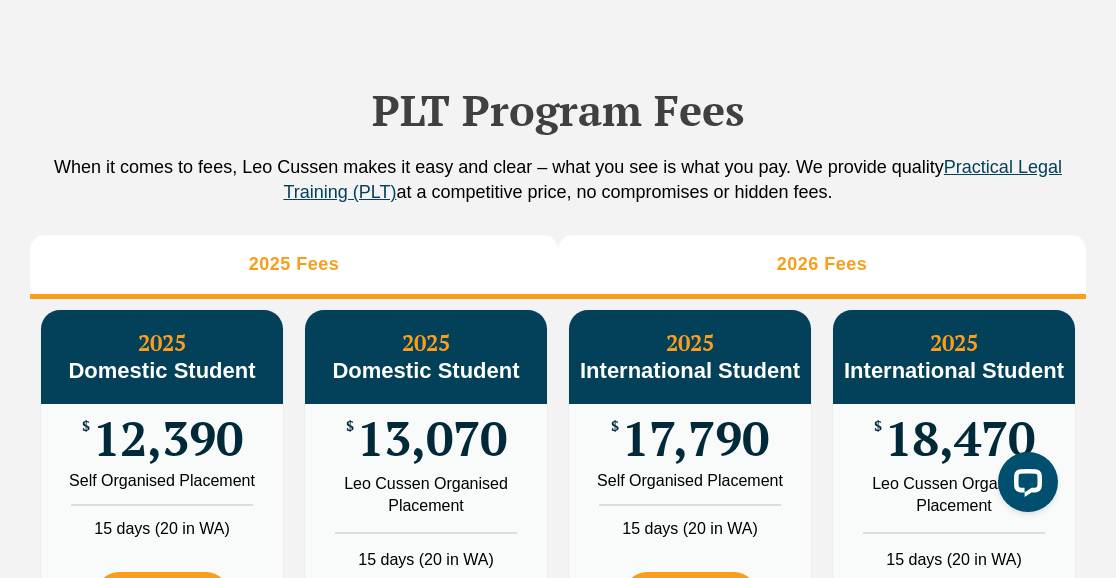 click on "2026 Fees" at bounding box center [822, 264] 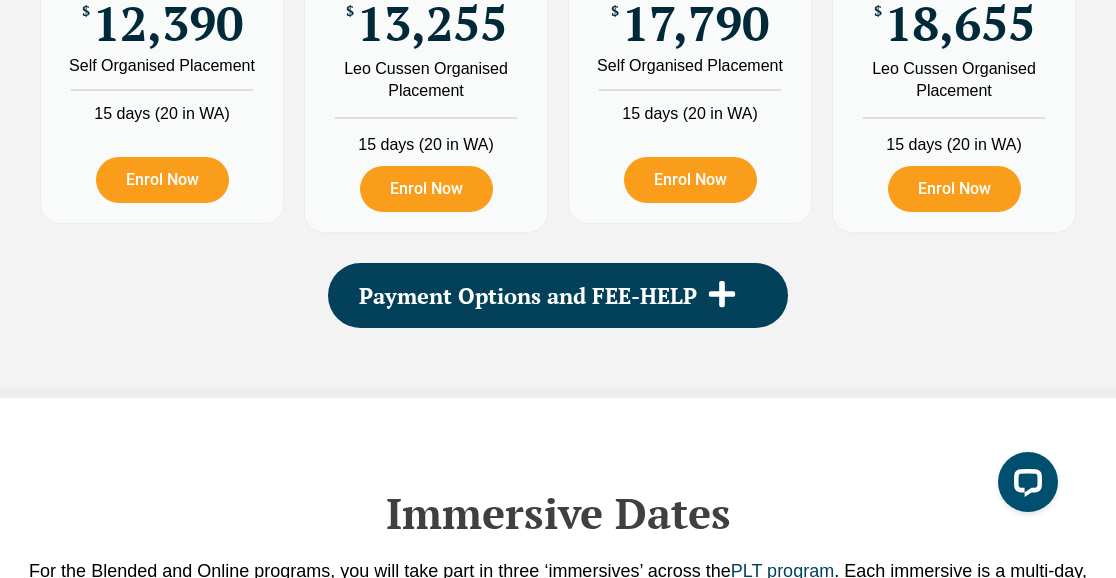 scroll, scrollTop: 2764, scrollLeft: 0, axis: vertical 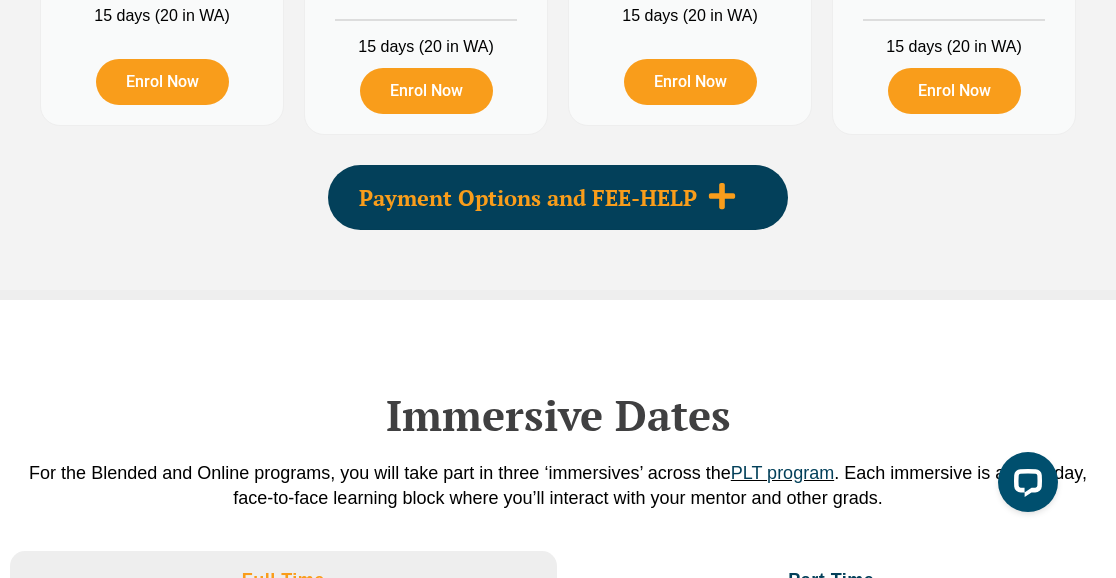 click at bounding box center [722, 197] 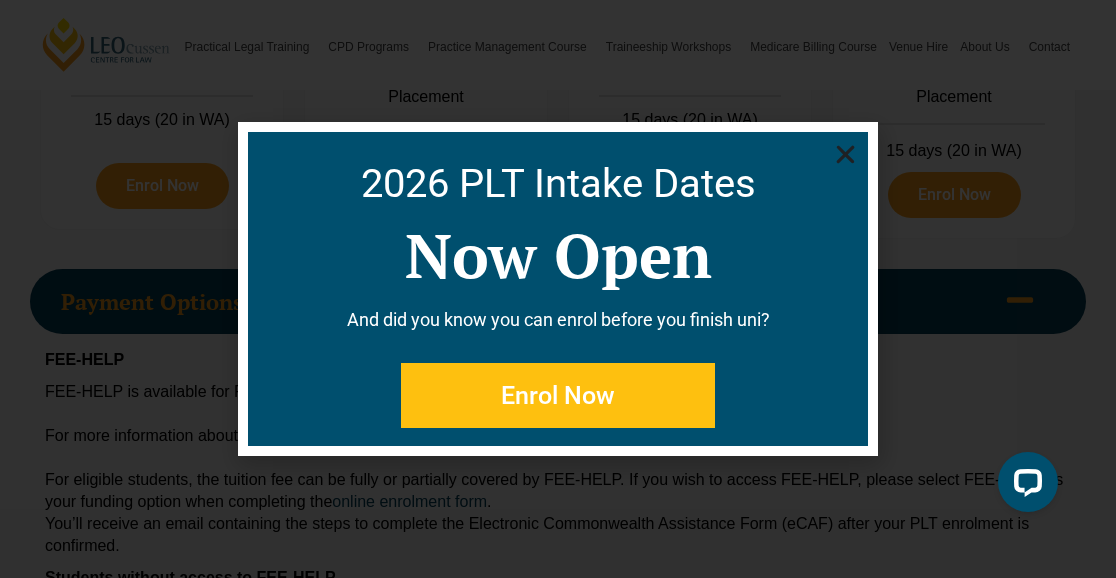 scroll, scrollTop: 2763, scrollLeft: 0, axis: vertical 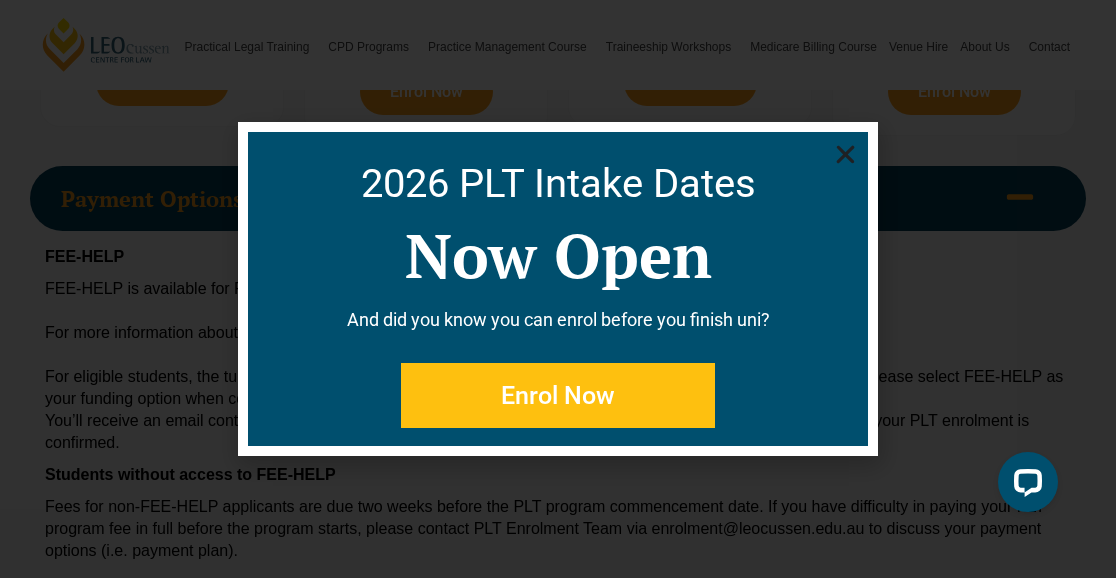 click 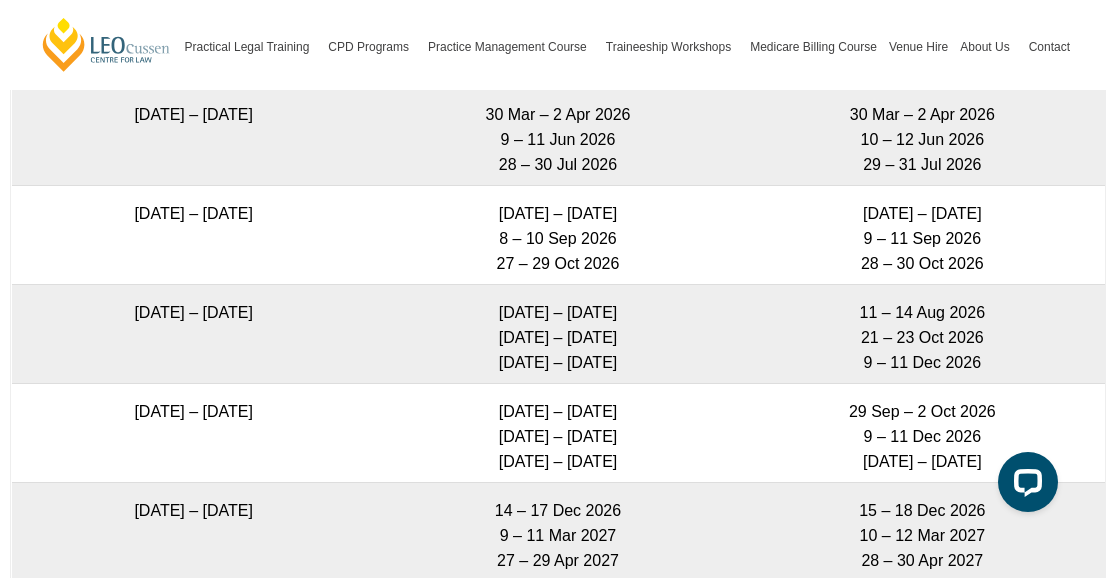 scroll, scrollTop: 4344, scrollLeft: 0, axis: vertical 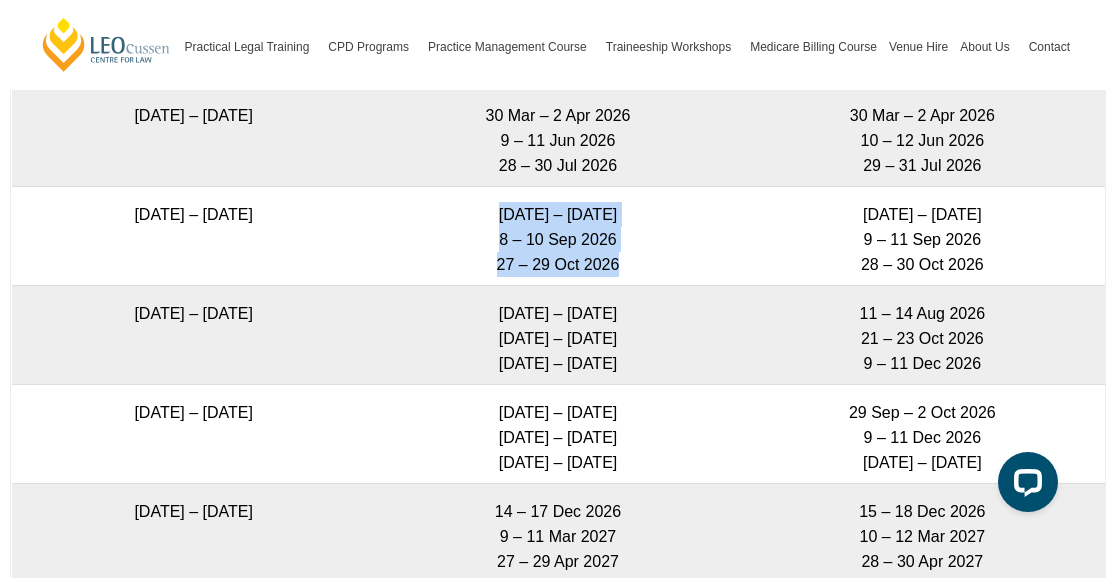 drag, startPoint x: 490, startPoint y: 210, endPoint x: 633, endPoint y: 257, distance: 150.52574 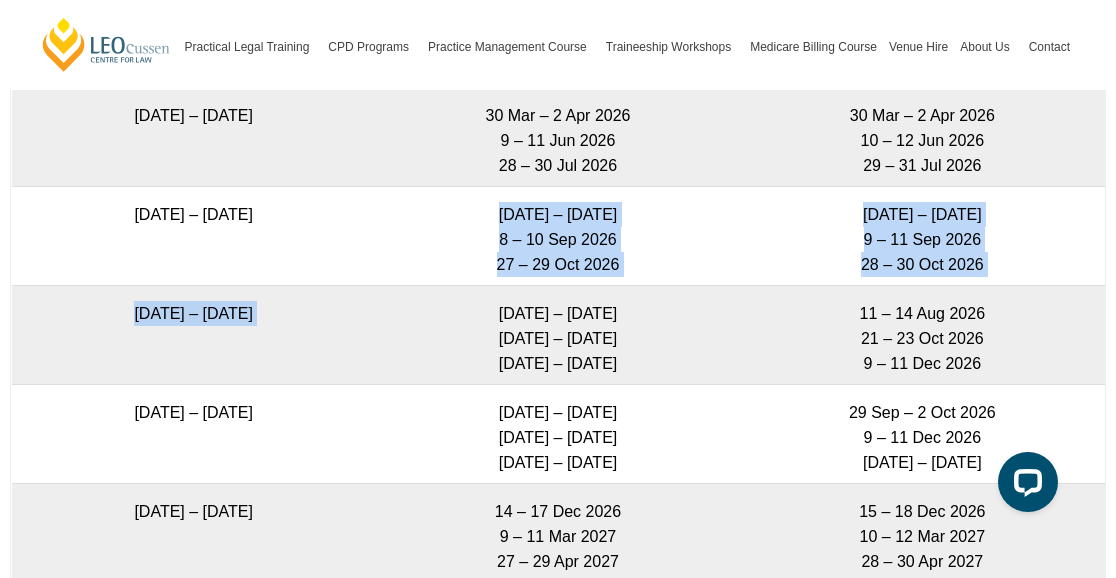 drag, startPoint x: 492, startPoint y: 214, endPoint x: 653, endPoint y: 286, distance: 176.3661 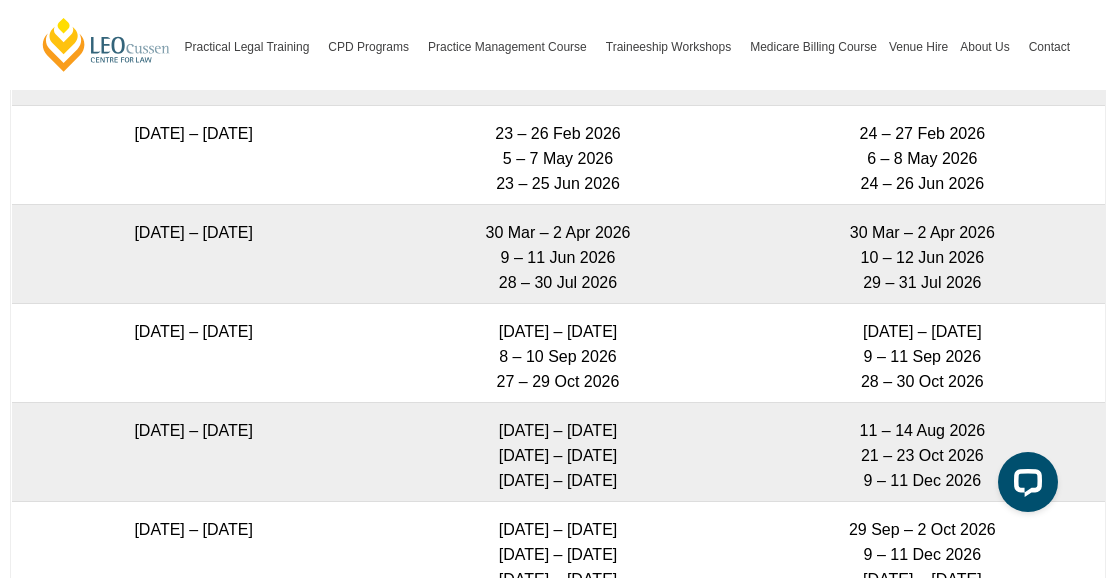 scroll, scrollTop: 4226, scrollLeft: 0, axis: vertical 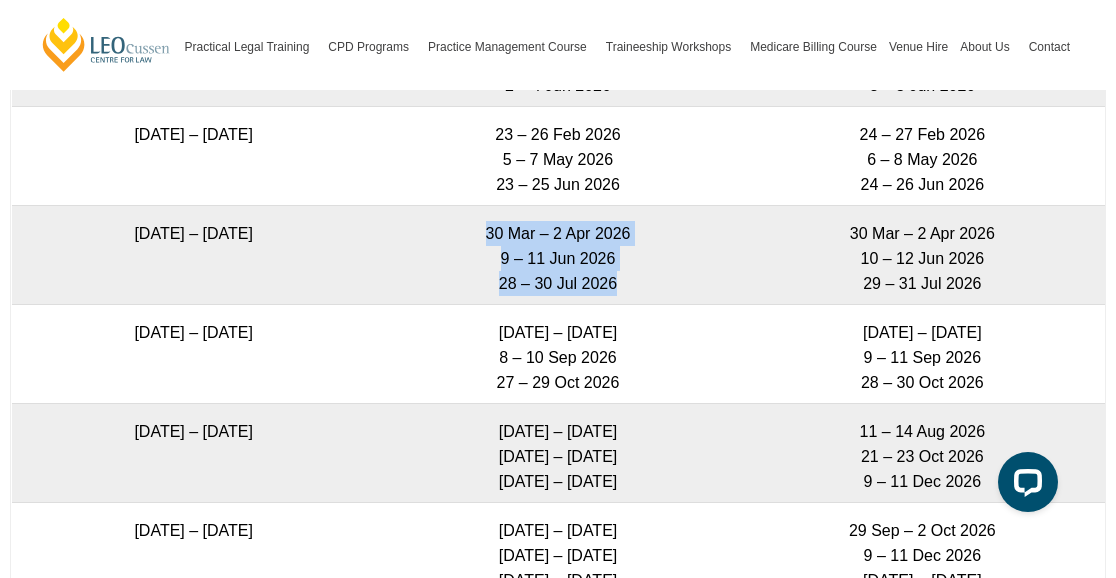 drag, startPoint x: 486, startPoint y: 234, endPoint x: 656, endPoint y: 300, distance: 182.36227 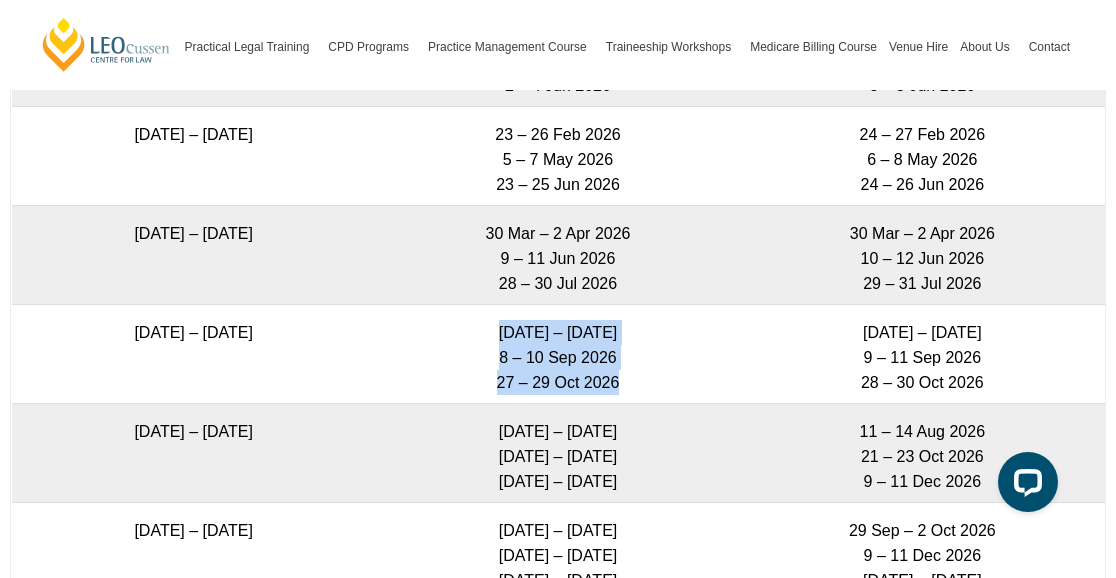 drag, startPoint x: 461, startPoint y: 331, endPoint x: 663, endPoint y: 393, distance: 211.30074 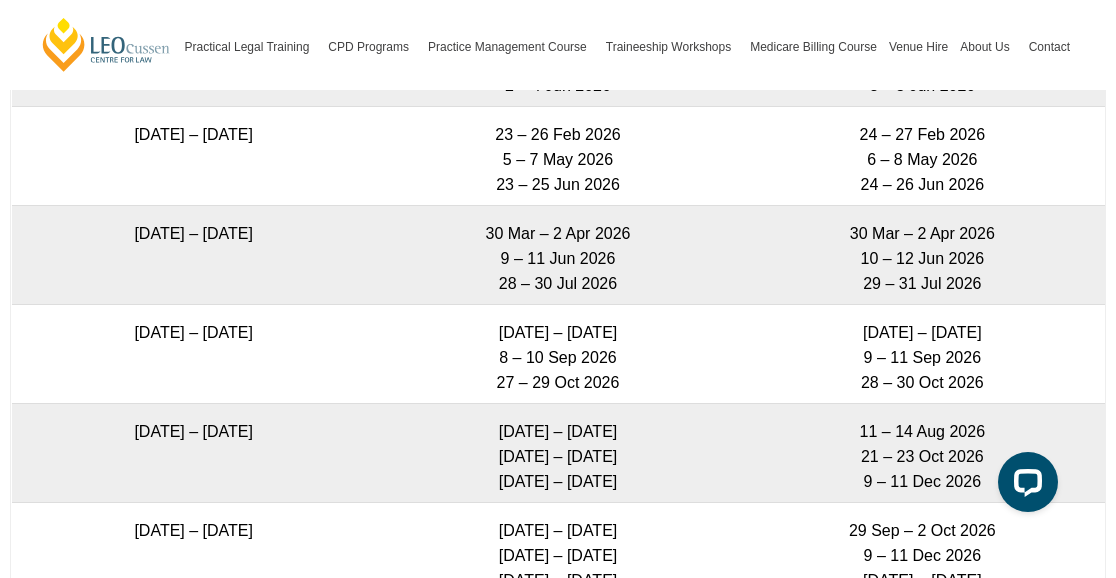 click on "[DATE] – [DATE] [DATE] – [DATE] [DATE] – [DATE]" at bounding box center [558, 353] 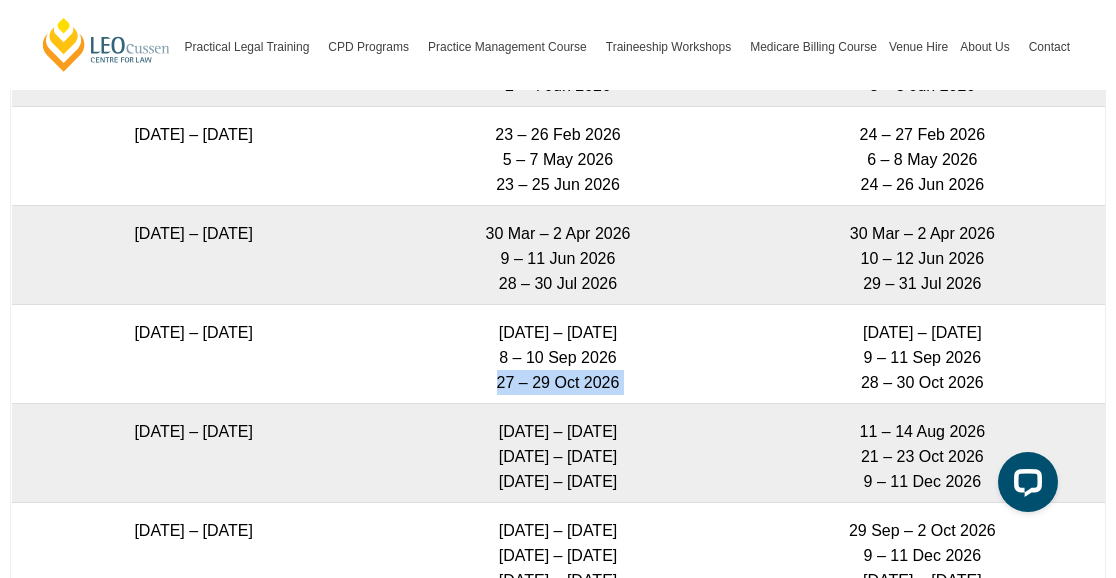 click on "[DATE] – [DATE] [DATE] – [DATE] [DATE] – [DATE]" at bounding box center (558, 353) 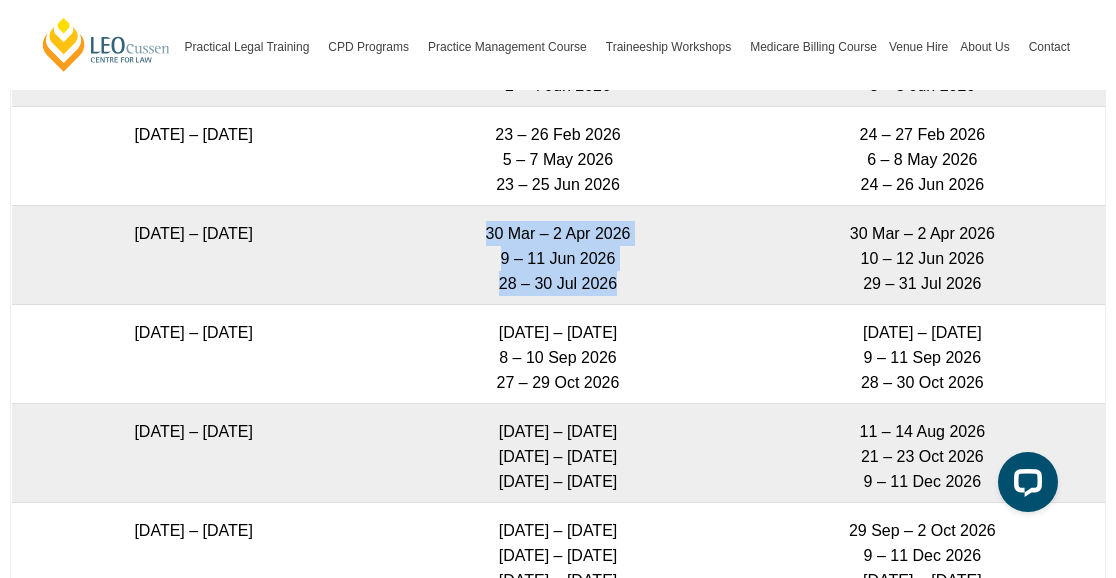 drag, startPoint x: 483, startPoint y: 232, endPoint x: 595, endPoint y: 299, distance: 130.51053 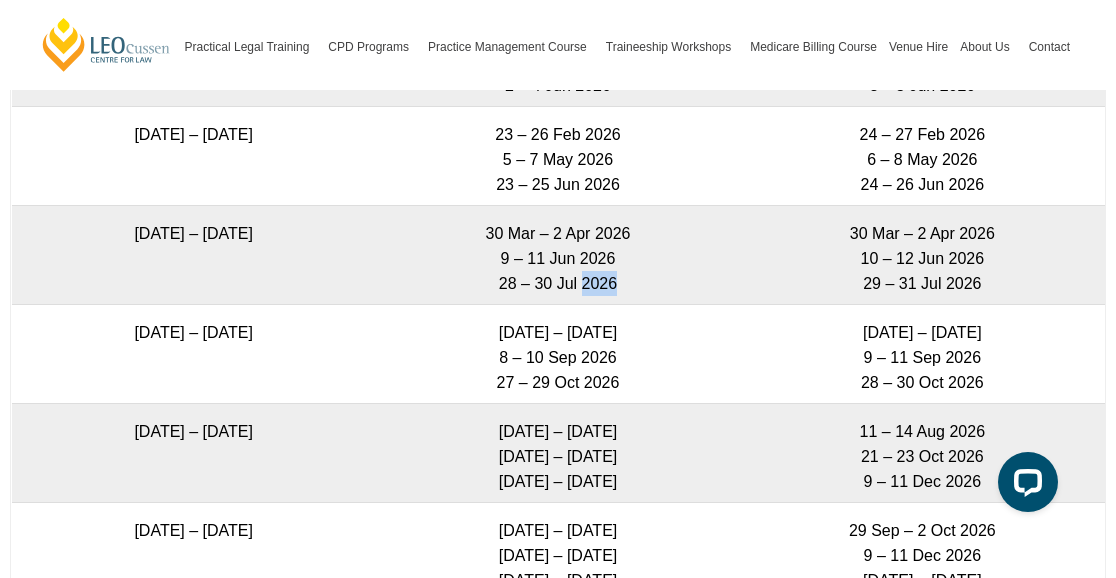 click on "[DATE] – [DATE] [DATE] – [DATE] [DATE] – [DATE]" at bounding box center [558, 254] 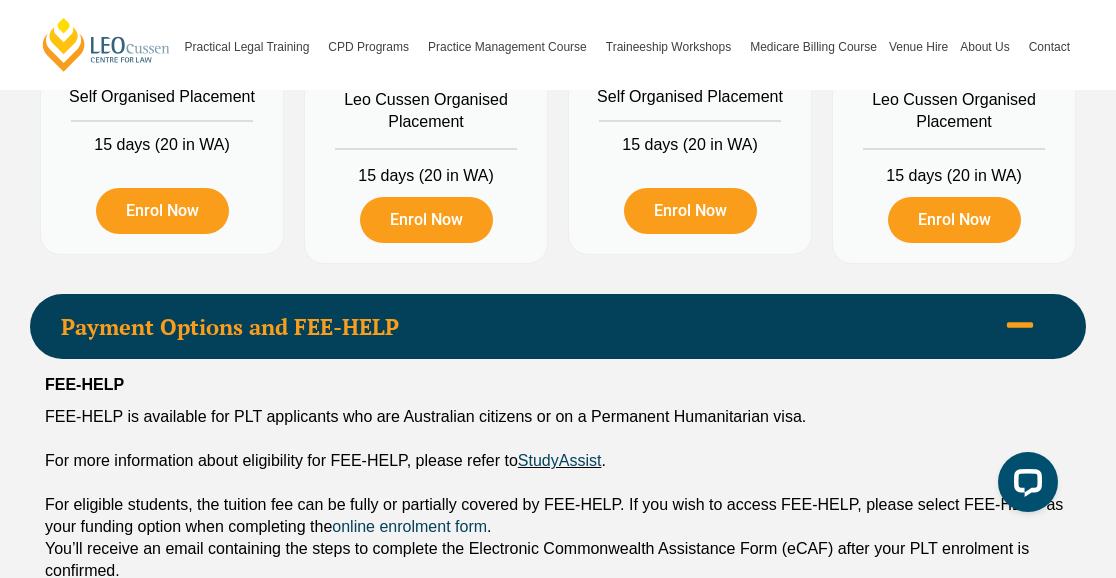 scroll, scrollTop: 2479, scrollLeft: 0, axis: vertical 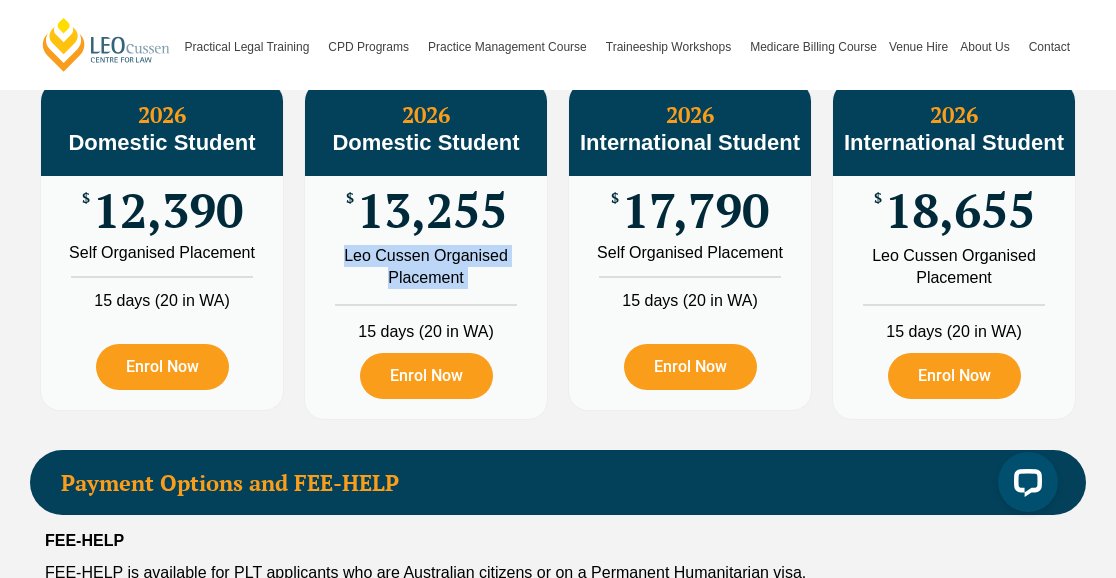 drag, startPoint x: 369, startPoint y: 265, endPoint x: 471, endPoint y: 302, distance: 108.503456 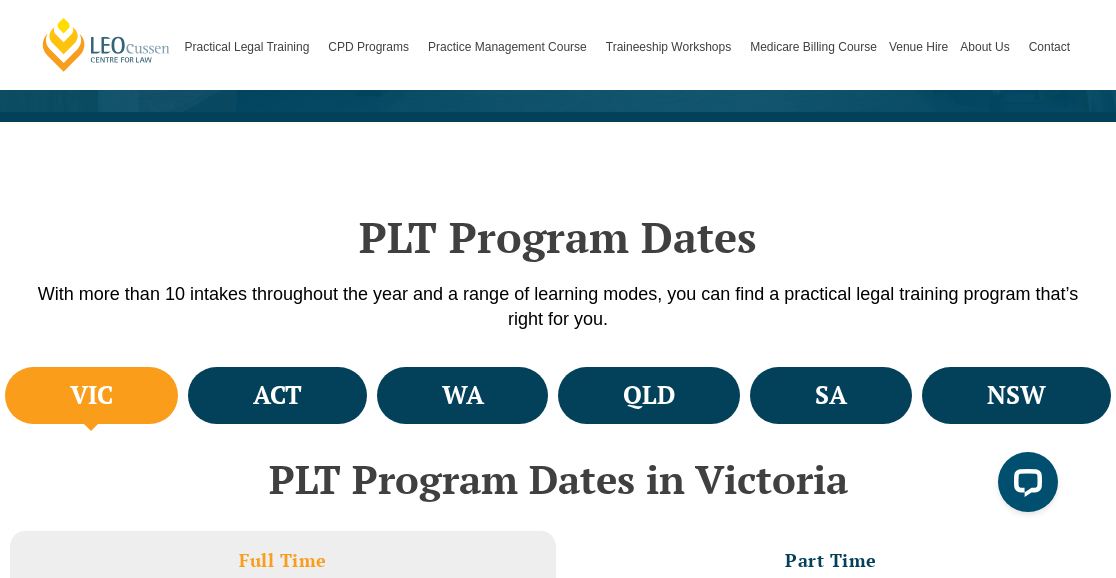scroll, scrollTop: 477, scrollLeft: 0, axis: vertical 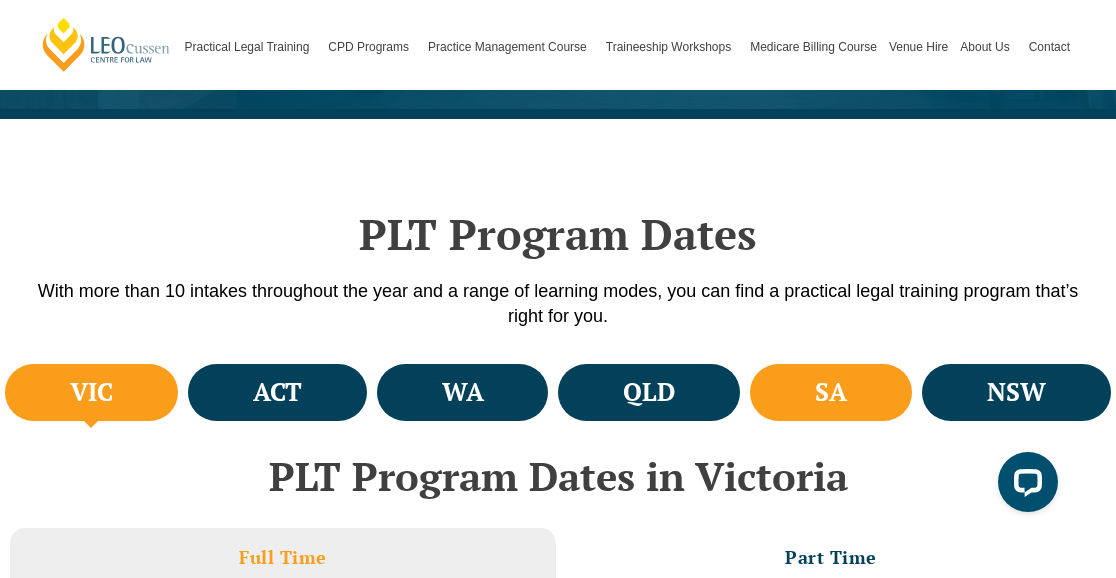 click on "SA" at bounding box center [831, 392] 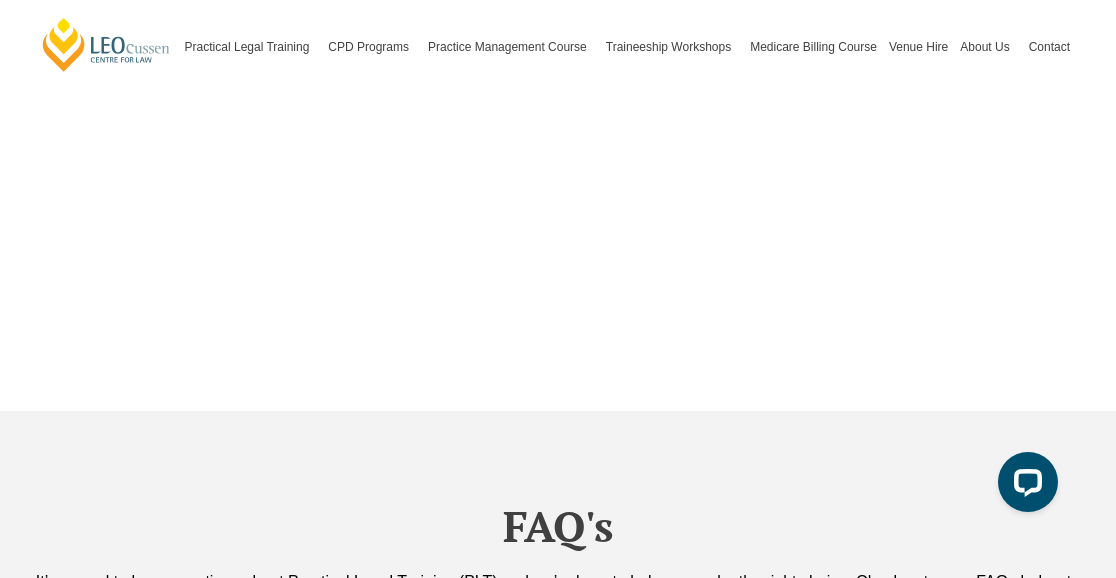 scroll, scrollTop: 8510, scrollLeft: 0, axis: vertical 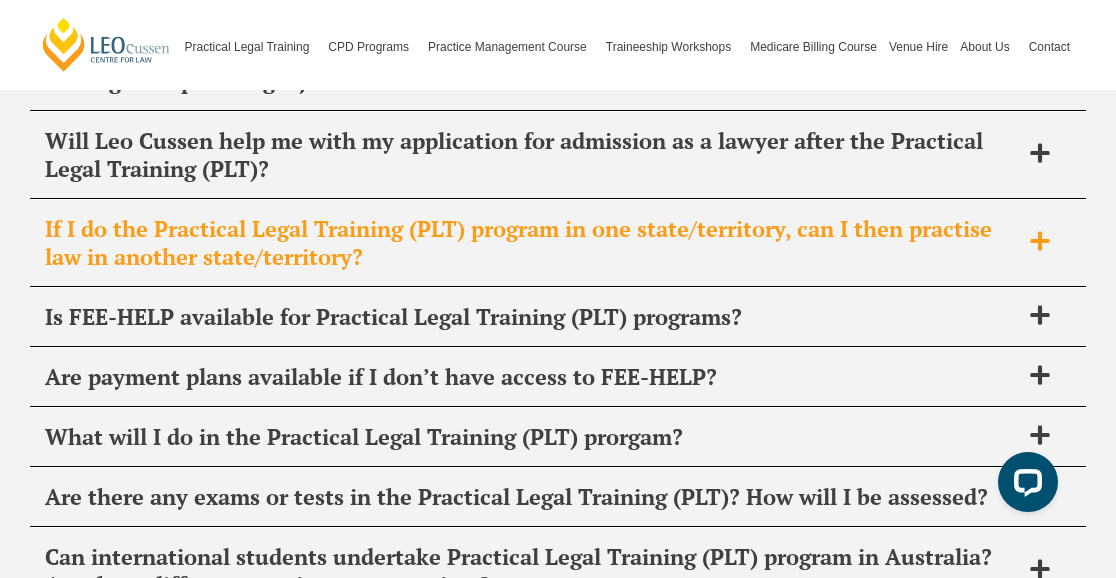 click on "If I do the Practical Legal Training (PLT) program in one state/territory, can I then practise law in another state/territory?" at bounding box center (532, 243) 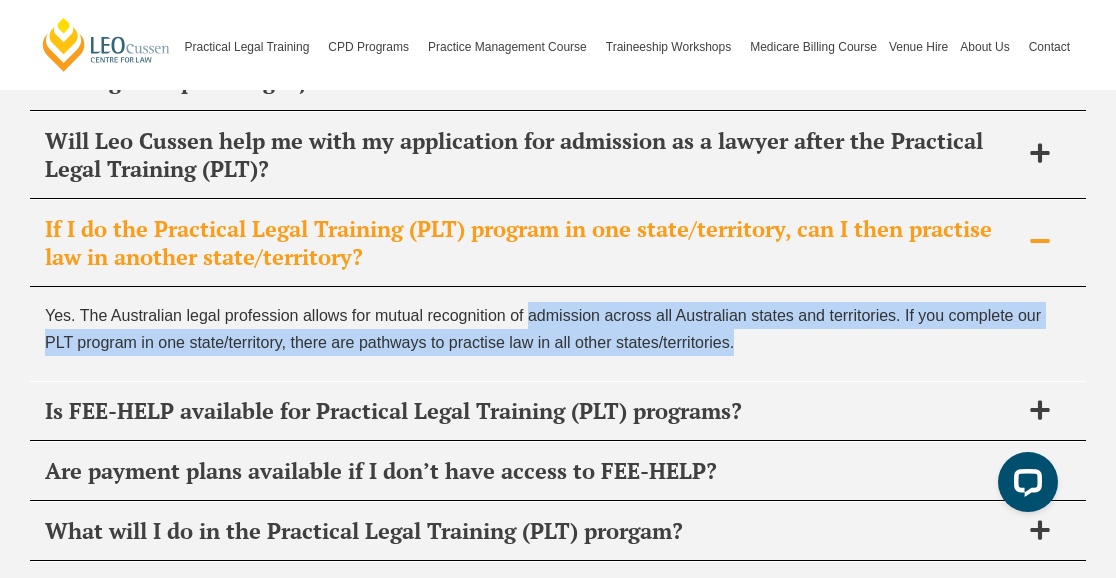 drag, startPoint x: 529, startPoint y: 312, endPoint x: 714, endPoint y: 372, distance: 194.4865 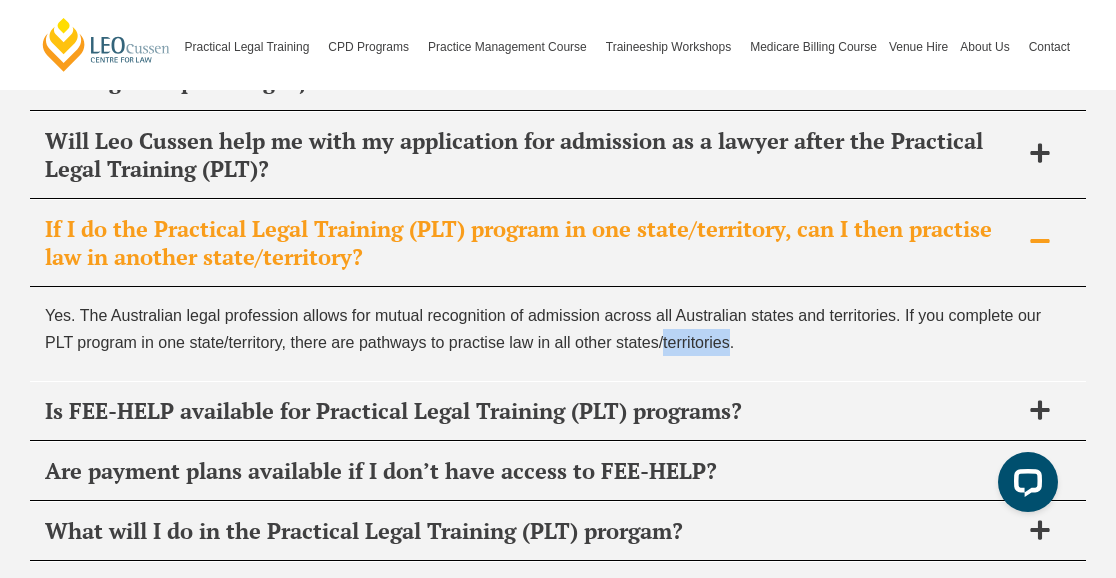 click on "Yes. The Australian legal profession allows for mutual recognition of admission across all Australian states and territories. If you complete our PLT program in one state/territory, there are pathways to practise law in all other states/territories." at bounding box center (558, 329) 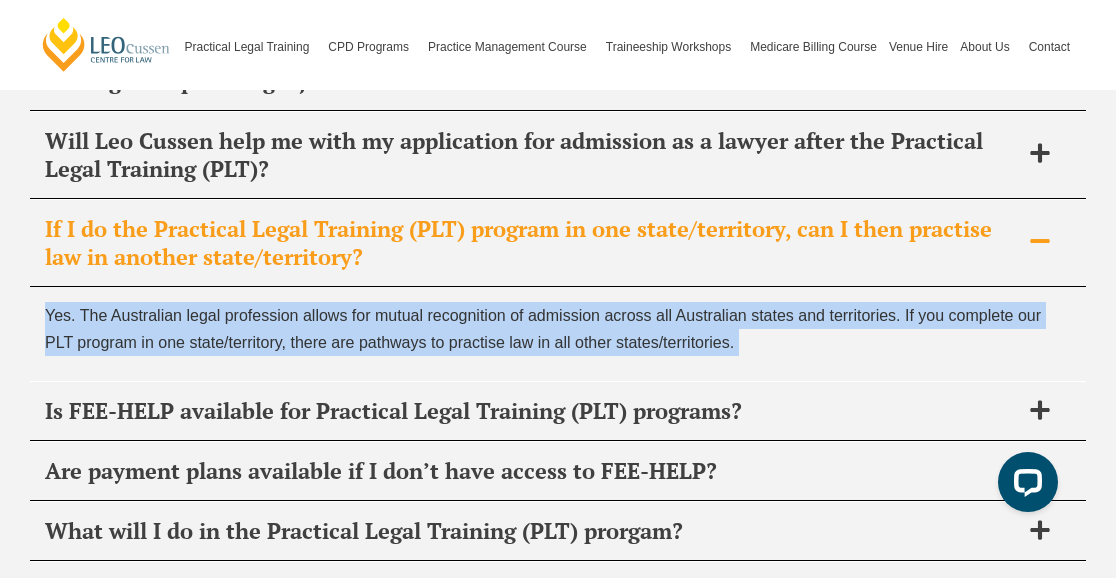 click on "Yes. The Australian legal profession allows for mutual recognition of admission across all Australian states and territories. If you complete our PLT program in one state/territory, there are pathways to practise law in all other states/territories." at bounding box center [558, 329] 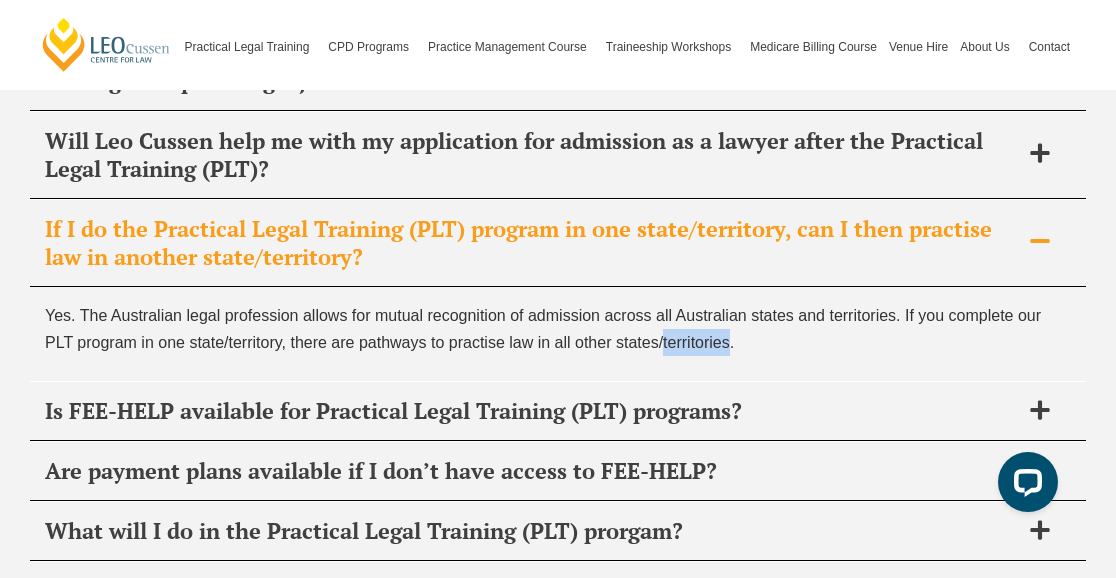 click on "Yes. The Australian legal profession allows for mutual recognition of admission across all Australian states and territories. If you complete our PLT program in one state/territory, there are pathways to practise law in all other states/territories." at bounding box center [558, 329] 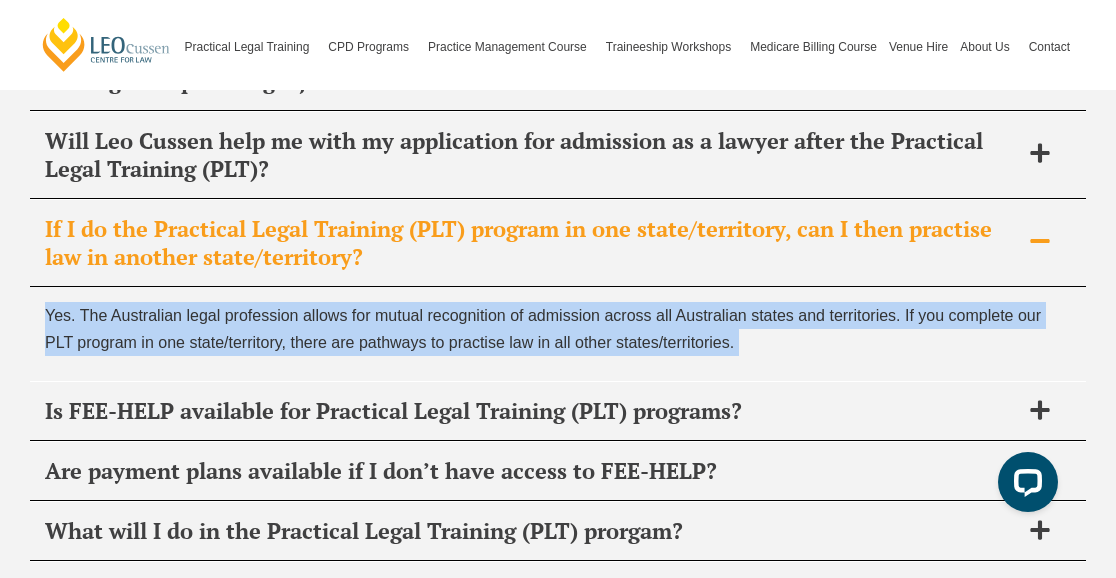 click on "Yes. The Australian legal profession allows for mutual recognition of admission across all Australian states and territories. If you complete our PLT program in one state/territory, there are pathways to practise law in all other states/territories." at bounding box center [558, 329] 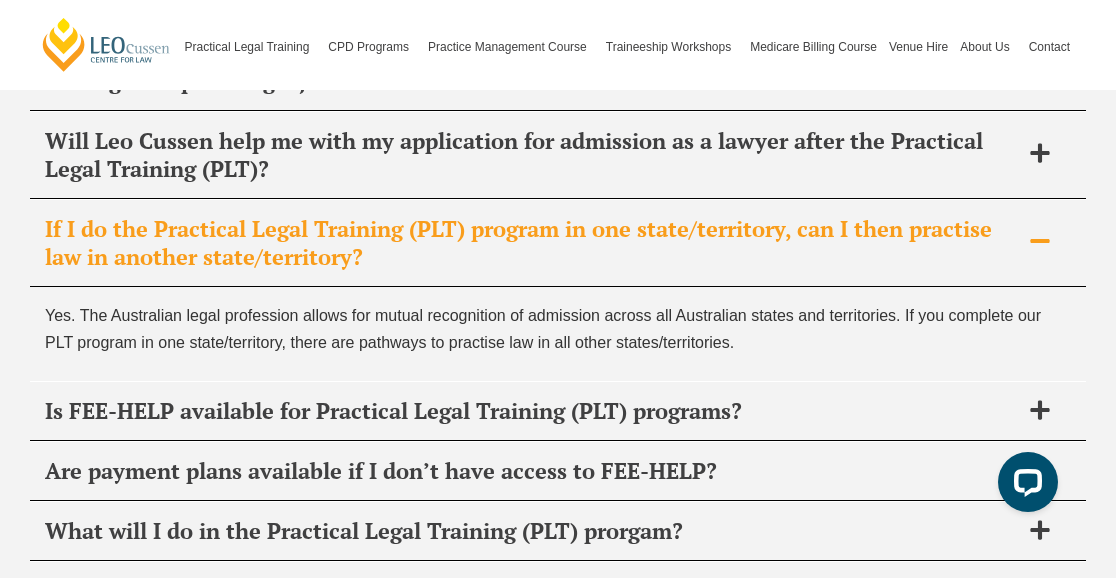 click on "Yes. The Australian legal profession allows for mutual recognition of admission across all Australian states and territories. If you complete our PLT program in one state/territory, there are pathways to practise law in all other states/territories." at bounding box center (543, 329) 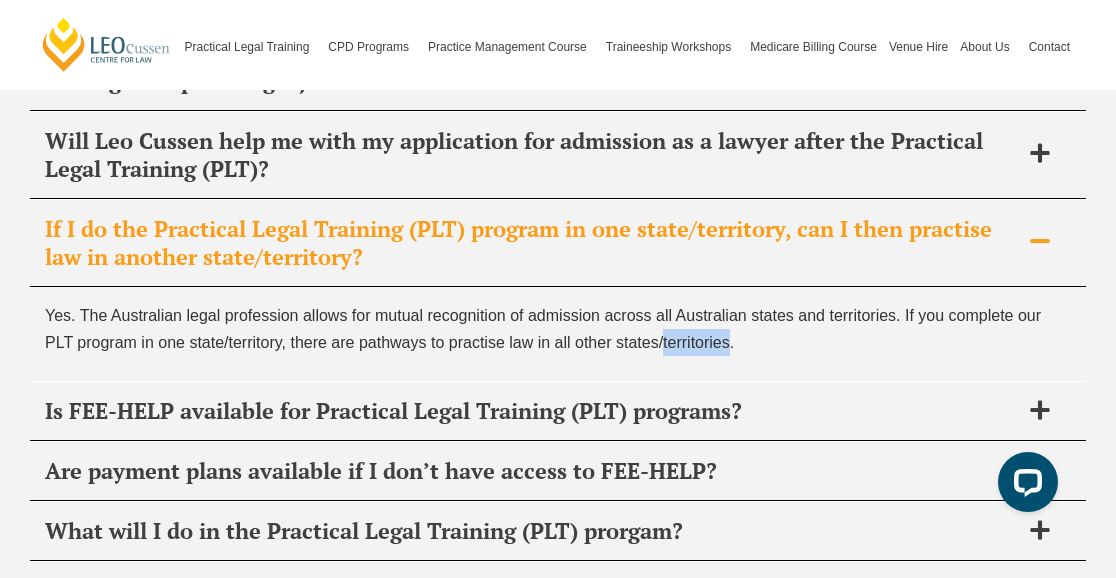 click on "Yes. The Australian legal profession allows for mutual recognition of admission across all Australian states and territories. If you complete our PLT program in one state/territory, there are pathways to practise law in all other states/territories." at bounding box center [543, 329] 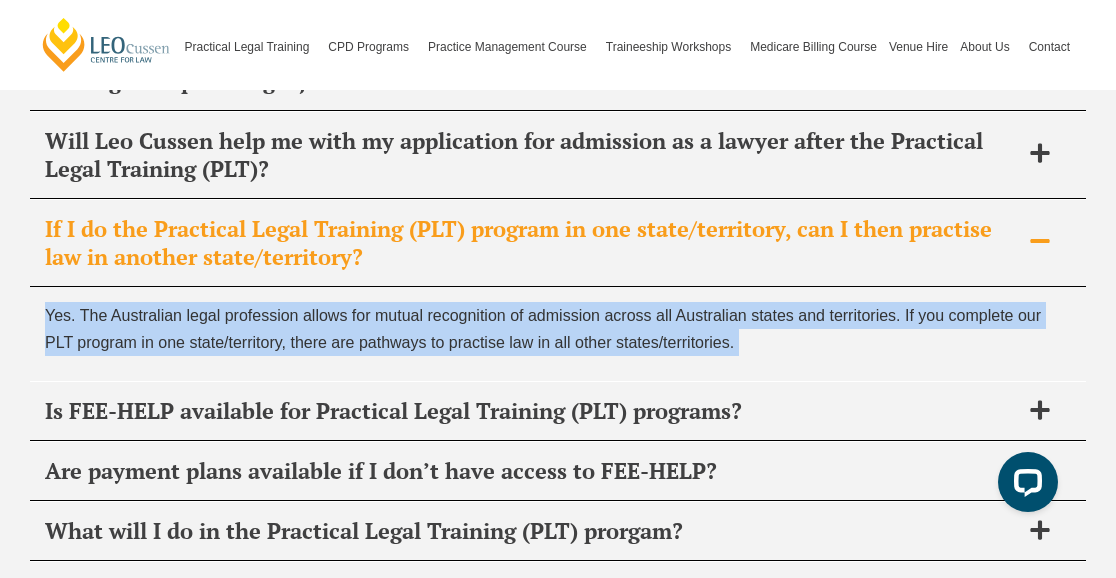 click on "Yes. The Australian legal profession allows for mutual recognition of admission across all Australian states and territories. If you complete our PLT program in one state/territory, there are pathways to practise law in all other states/territories." at bounding box center (543, 329) 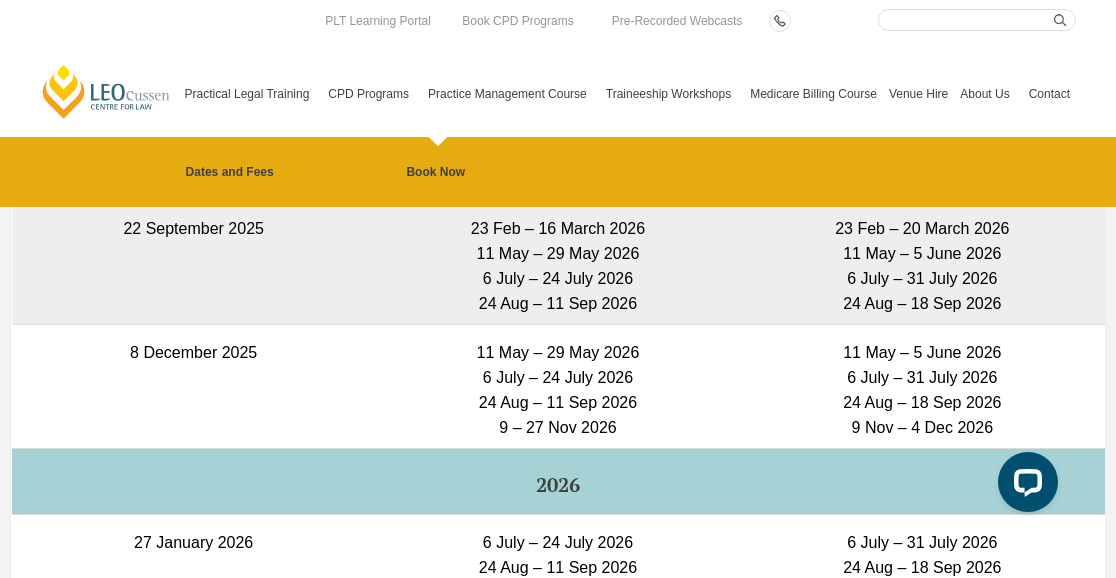 scroll, scrollTop: 4789, scrollLeft: 0, axis: vertical 